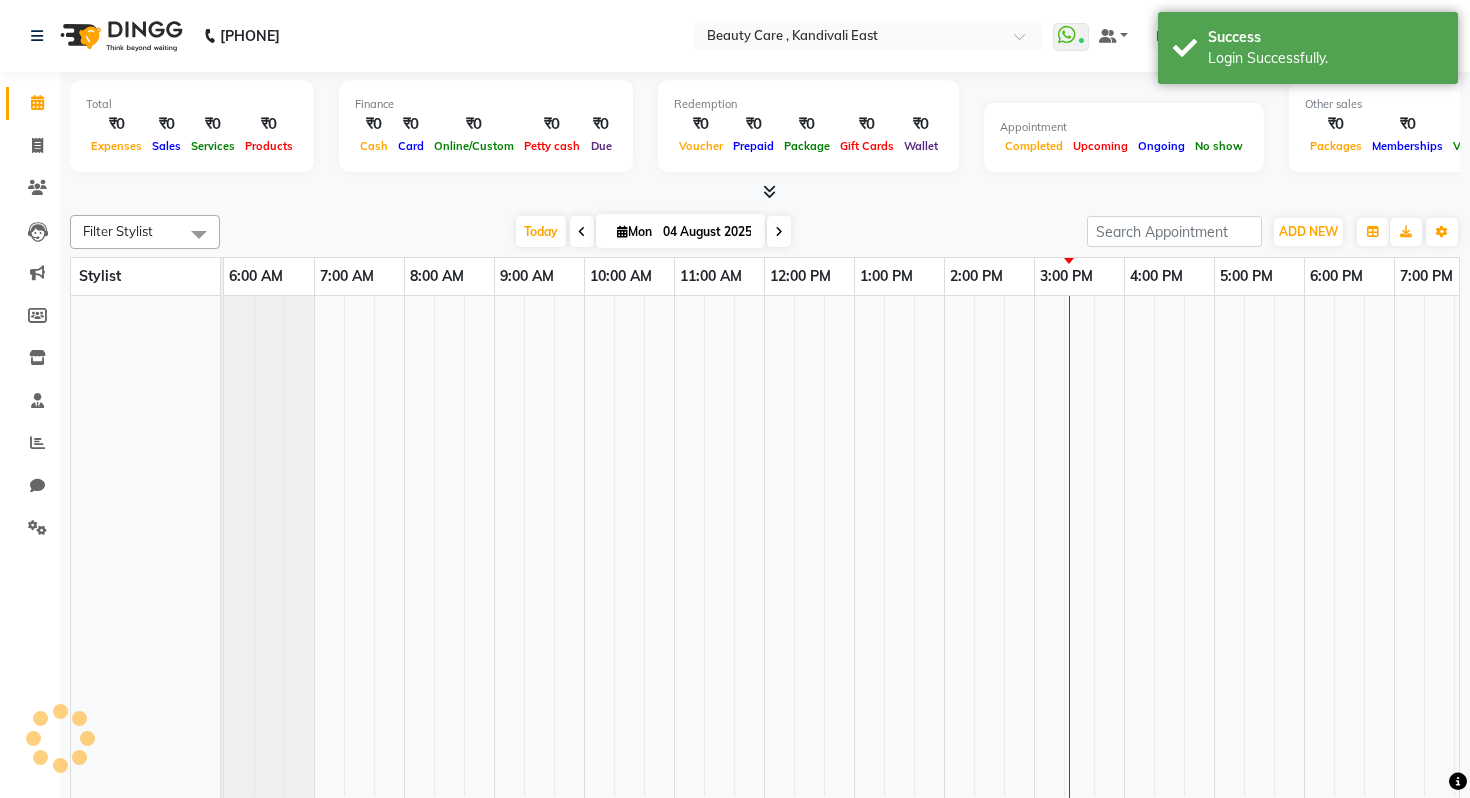 scroll, scrollTop: 0, scrollLeft: 0, axis: both 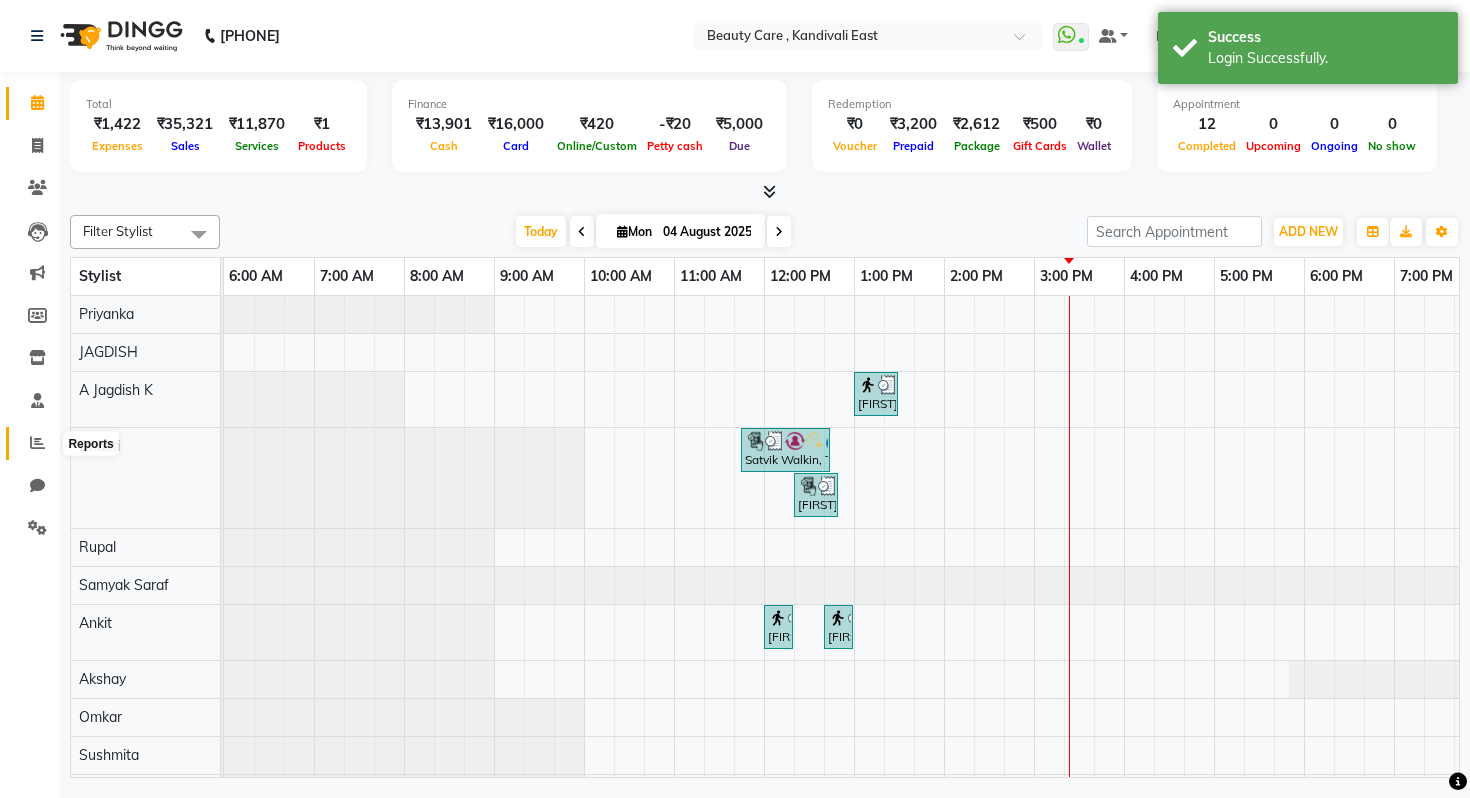 click 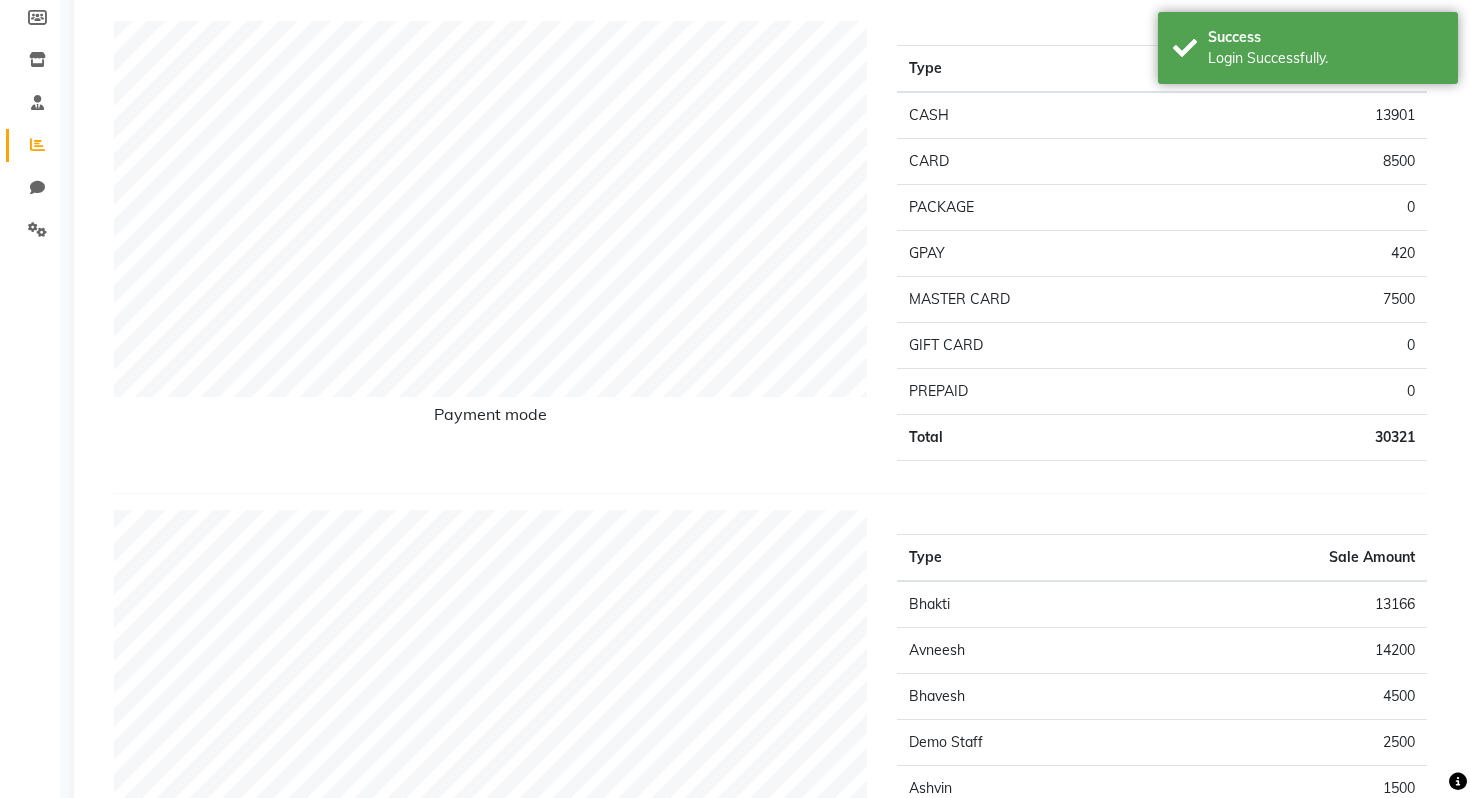 scroll, scrollTop: 0, scrollLeft: 0, axis: both 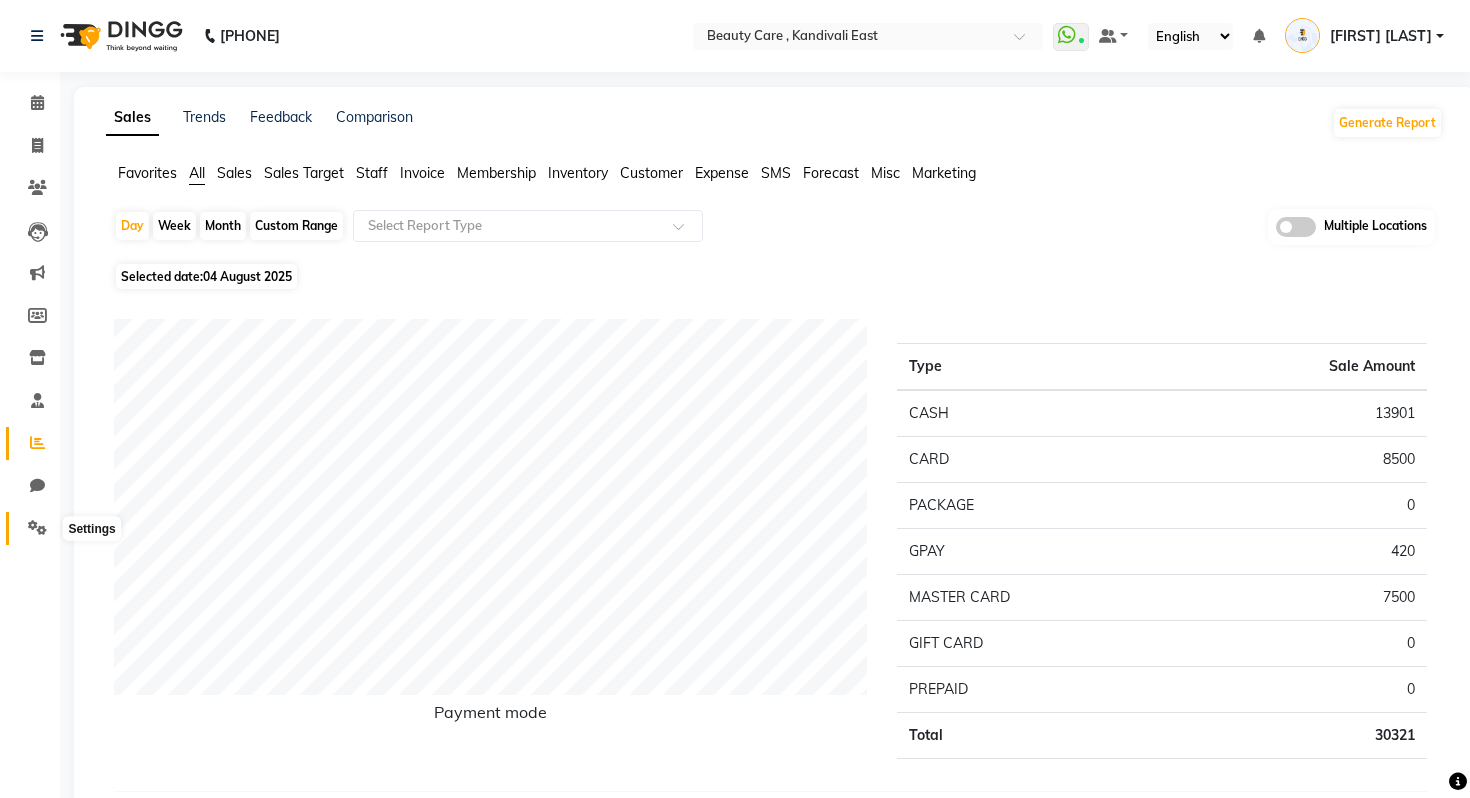 click 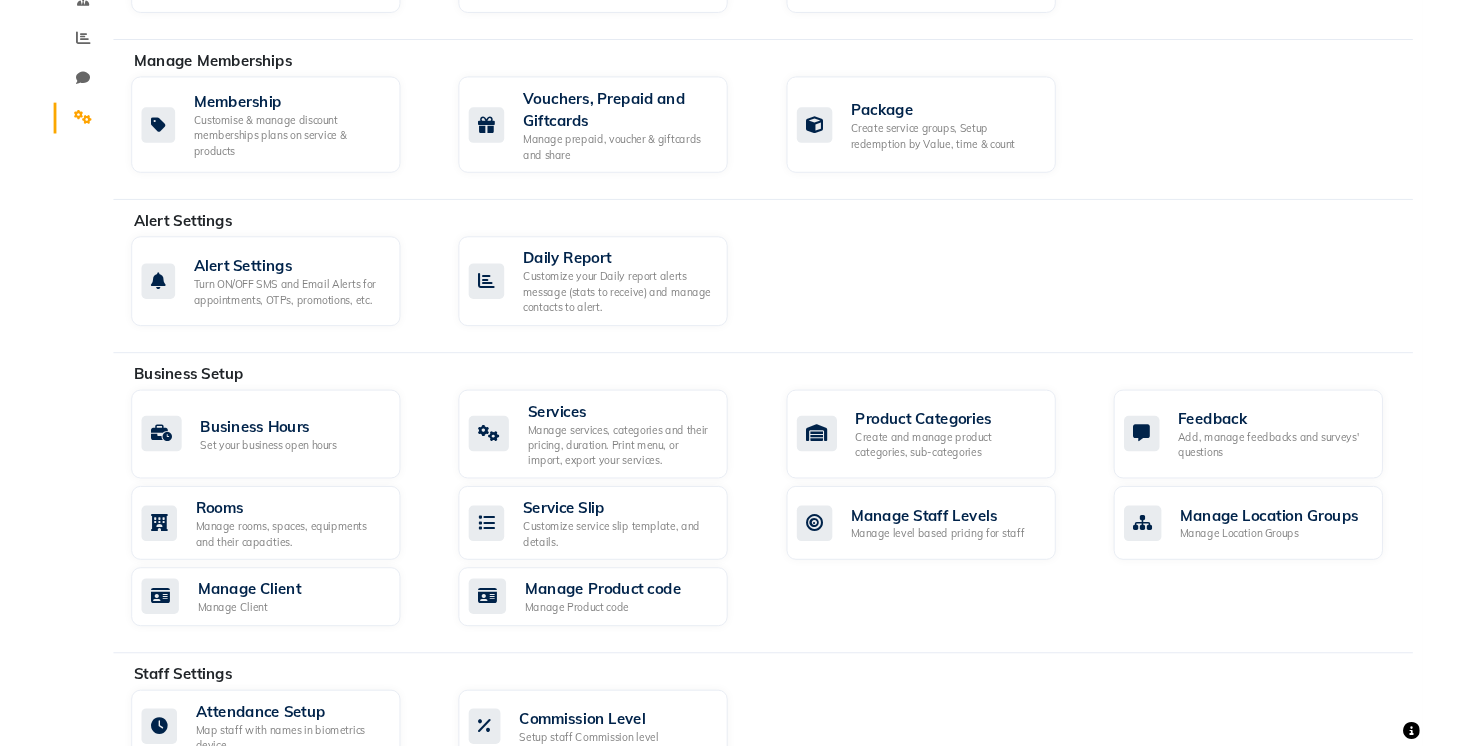 scroll, scrollTop: 0, scrollLeft: 0, axis: both 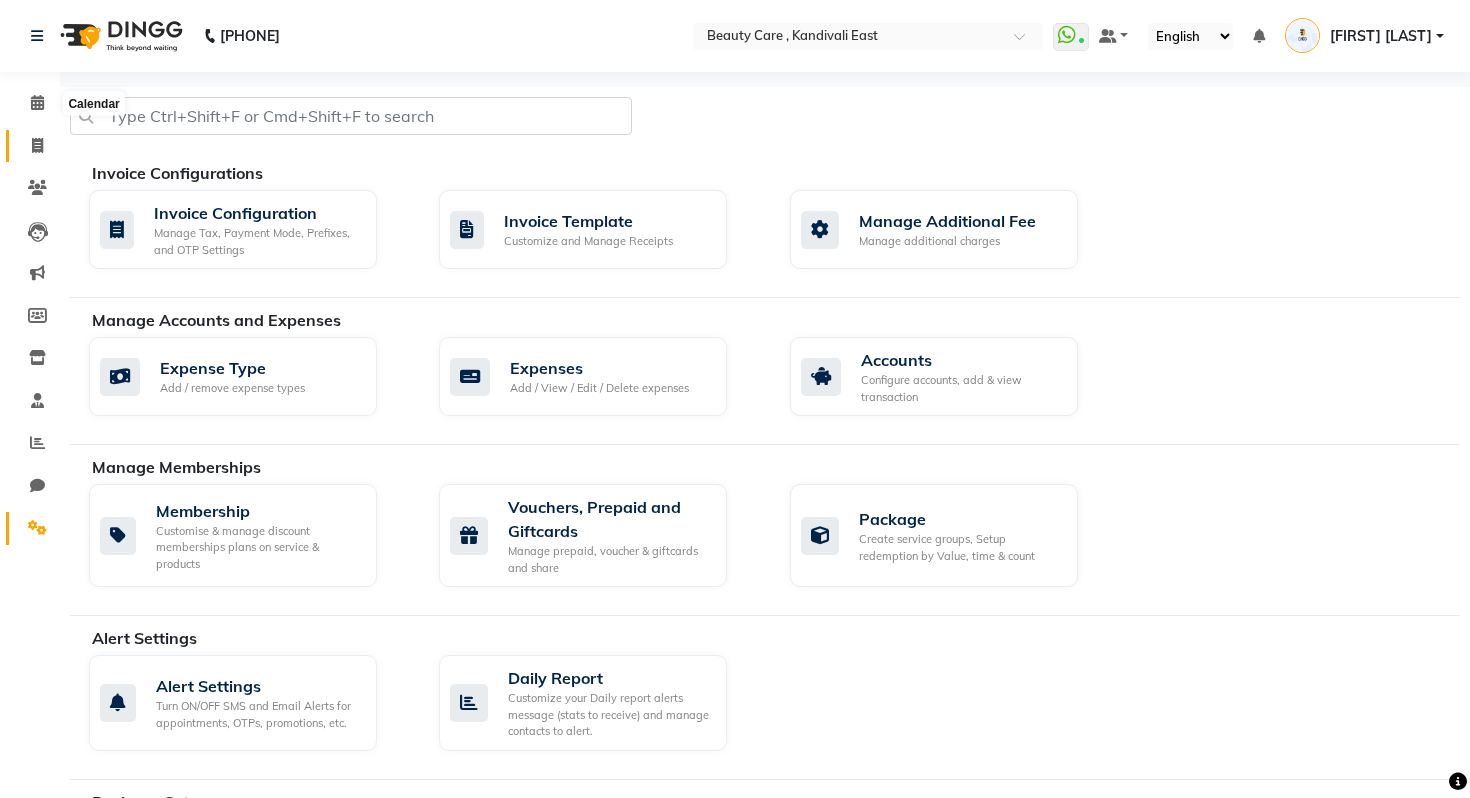 click 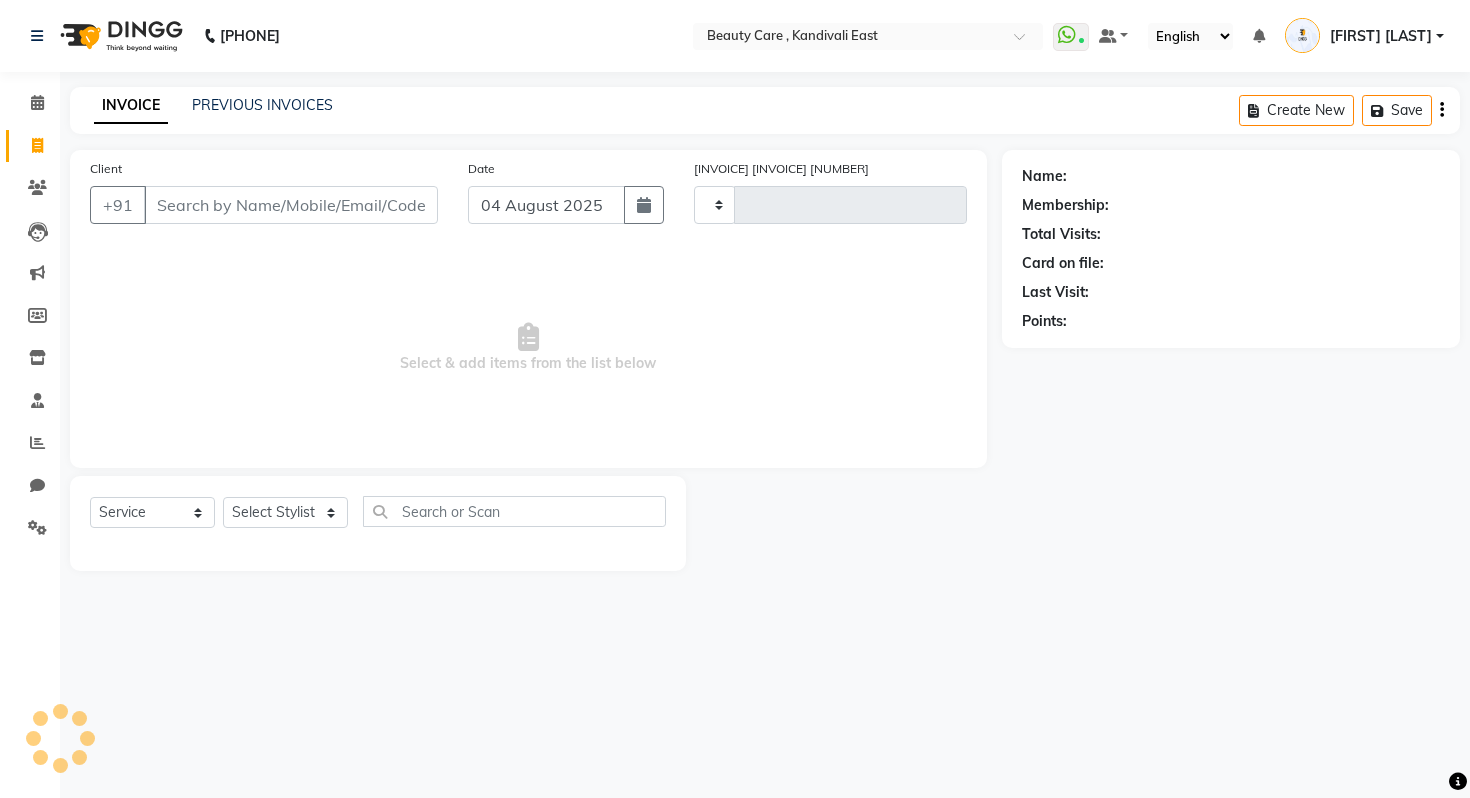 type on "2352" 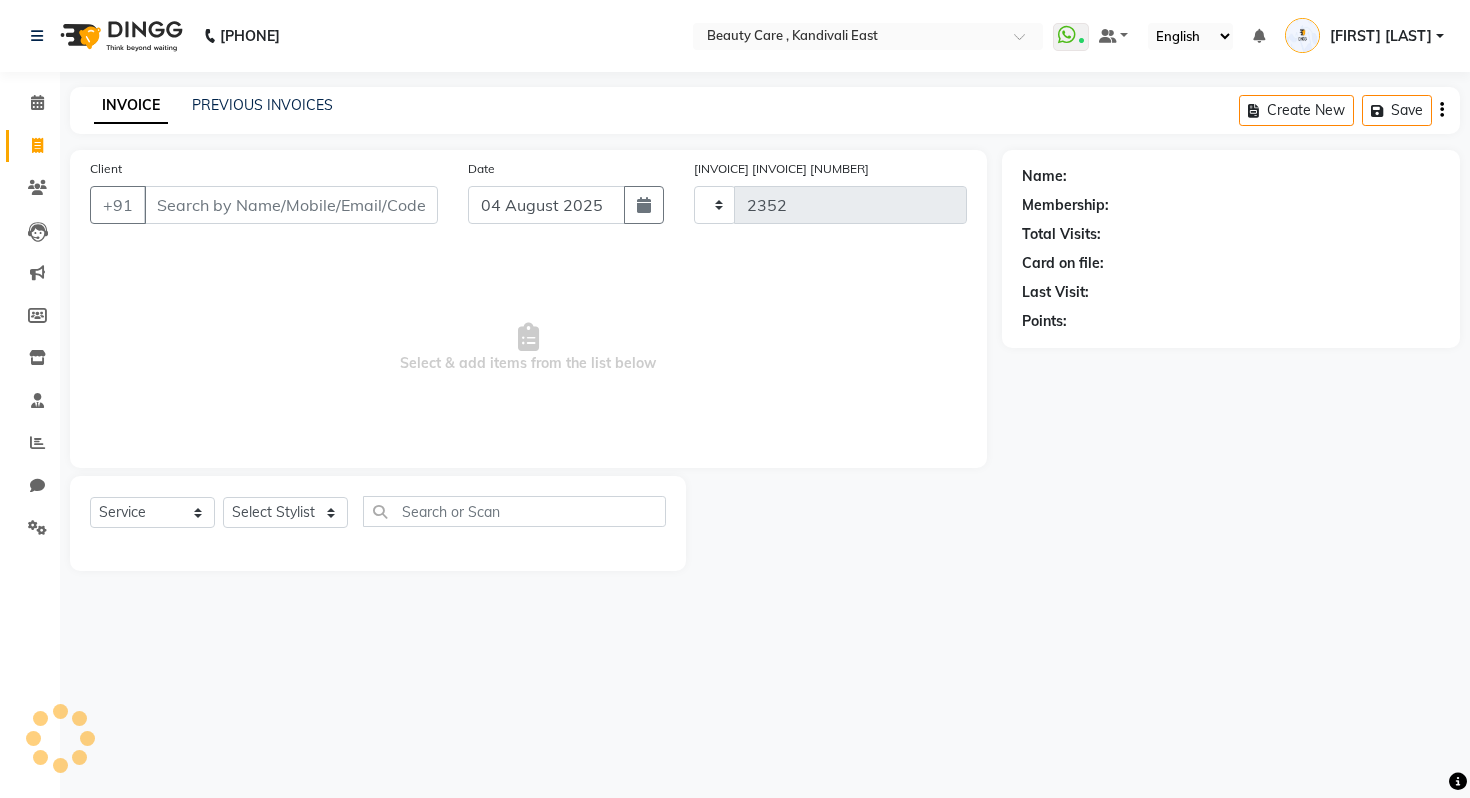 select on "5646" 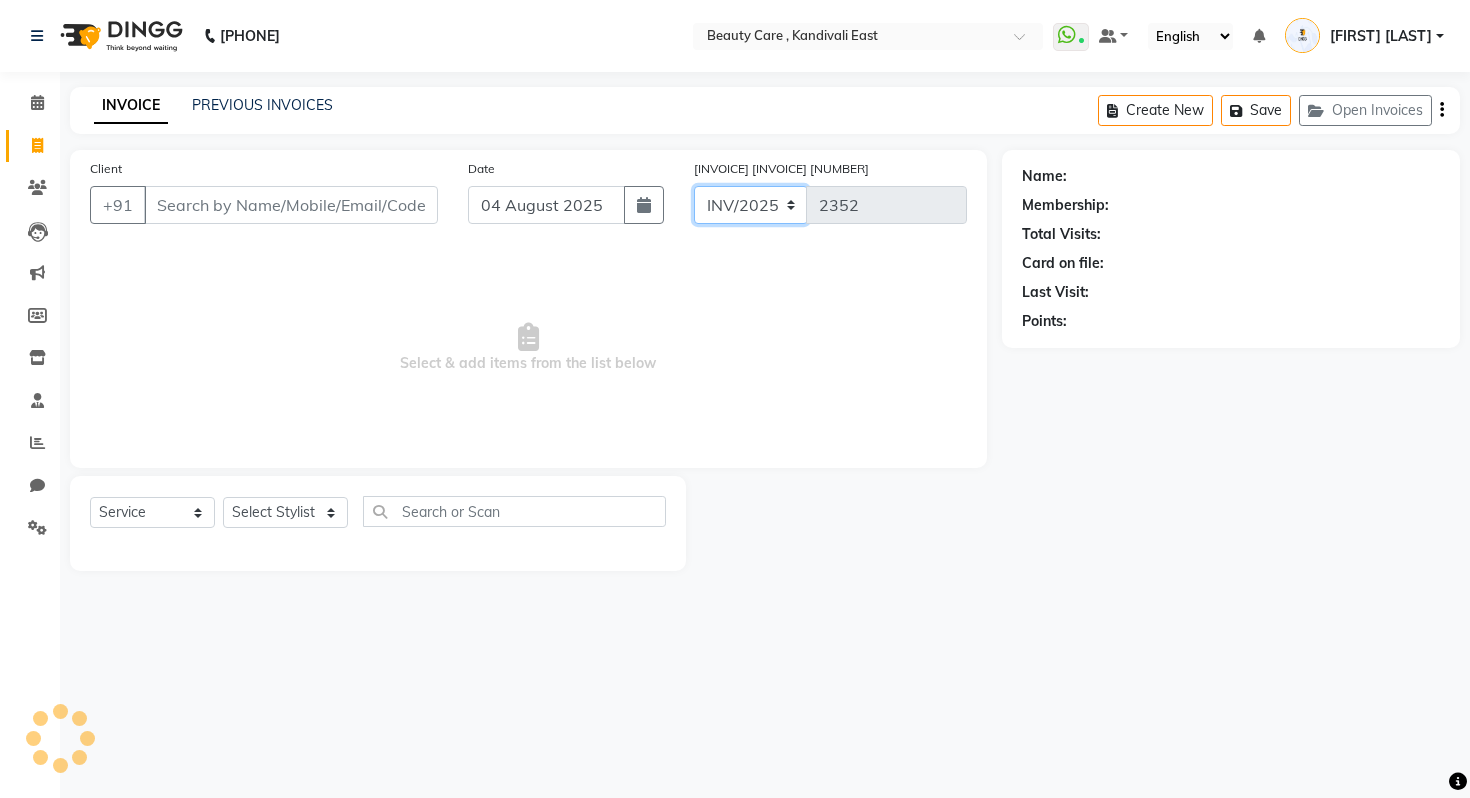 click on "[INVOICE]/[YEAR] [SERVICE]-[NUMBER]" 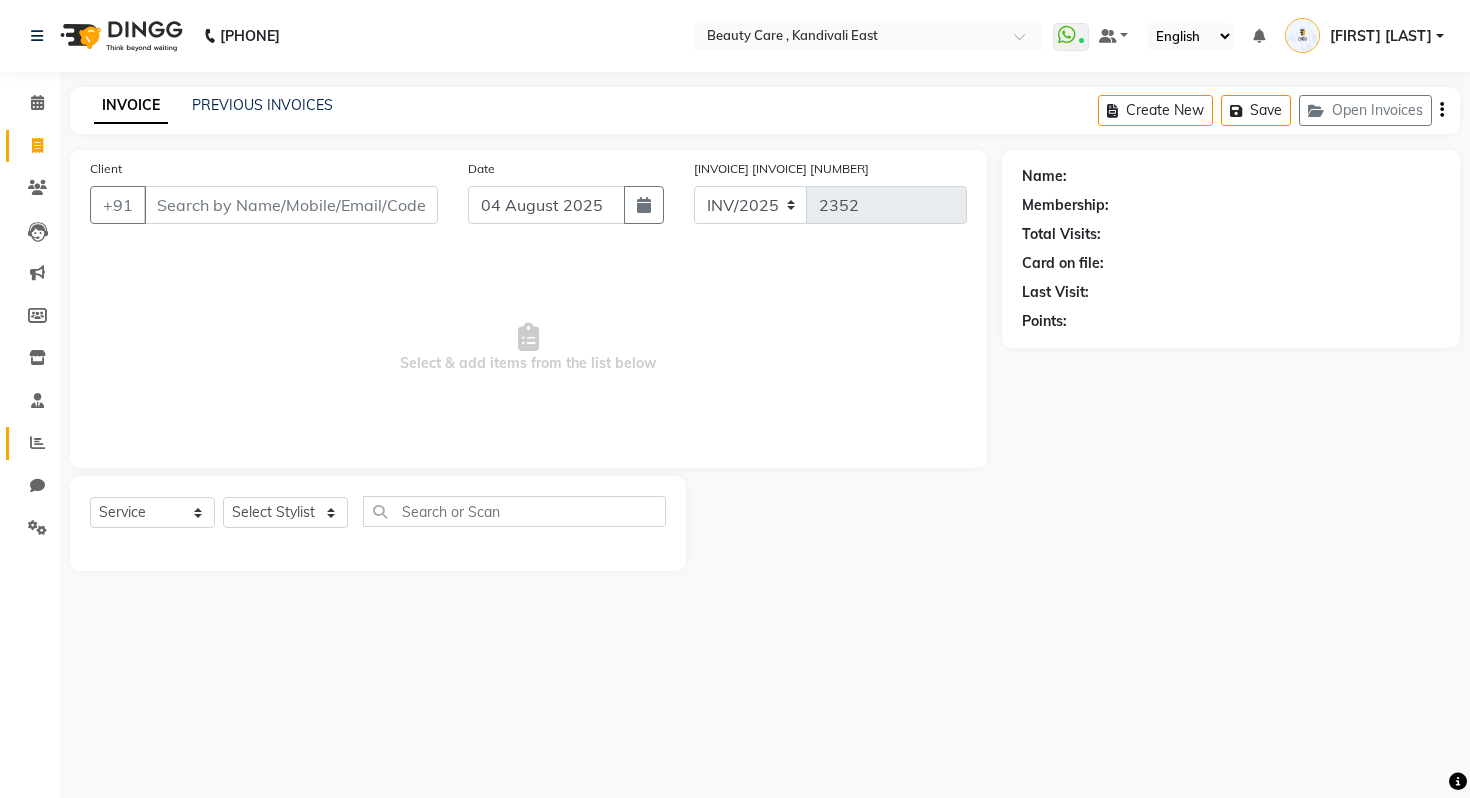 click 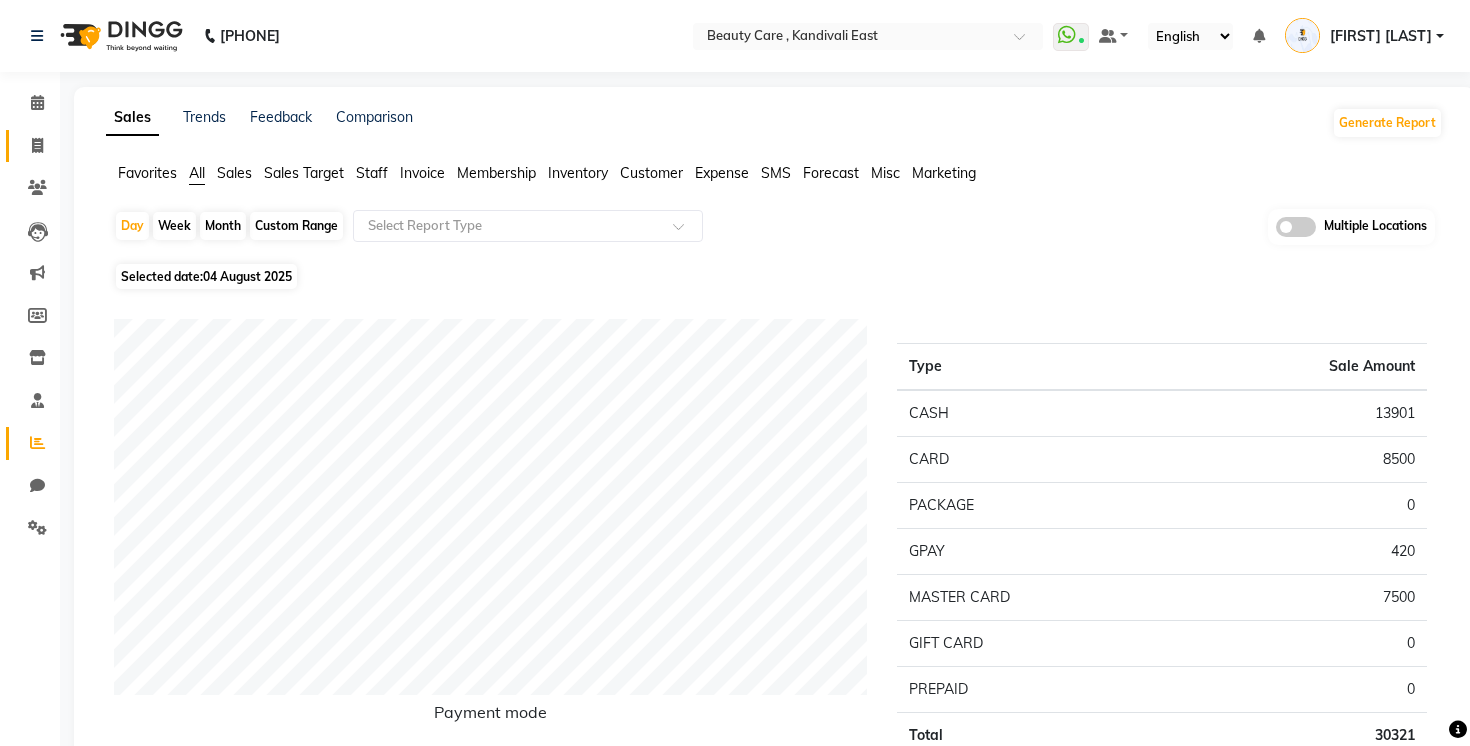 click 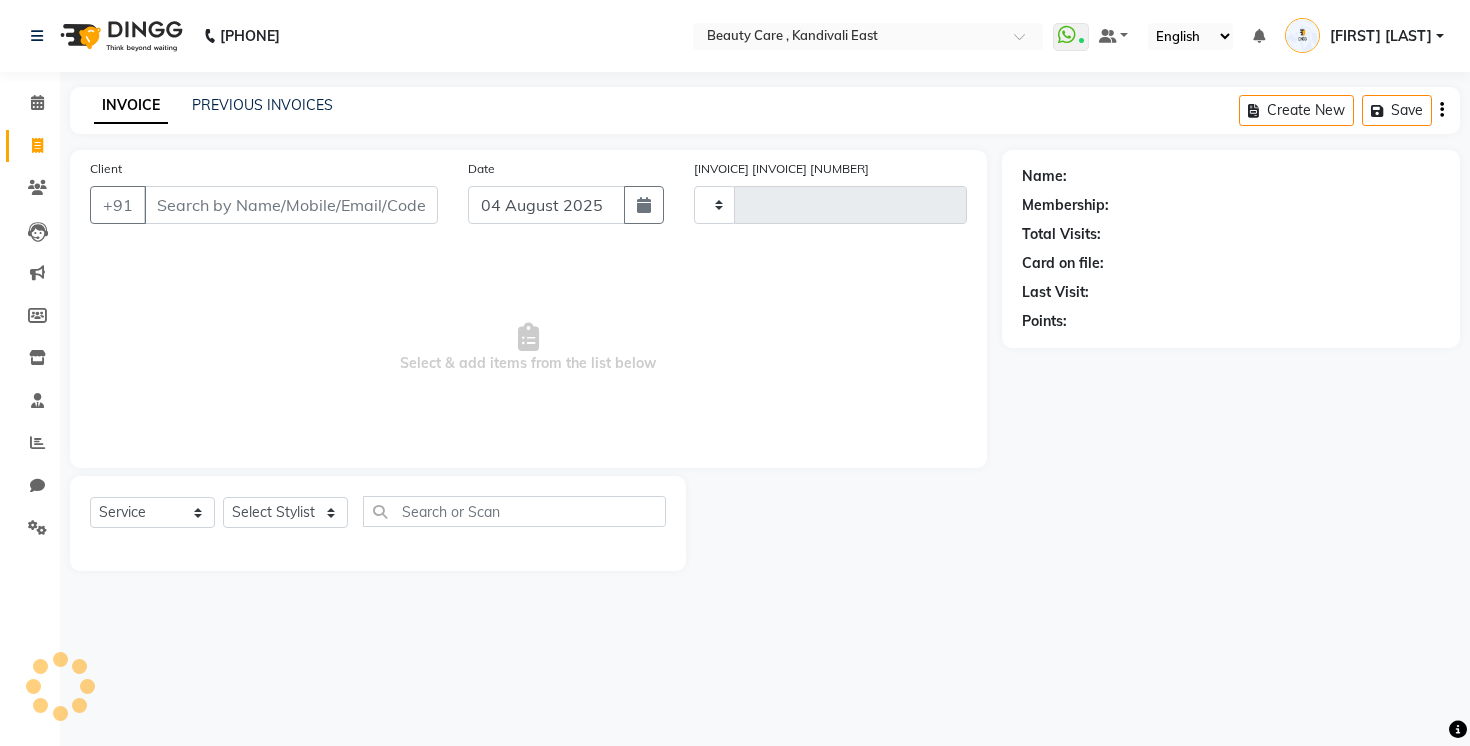 type on "2352" 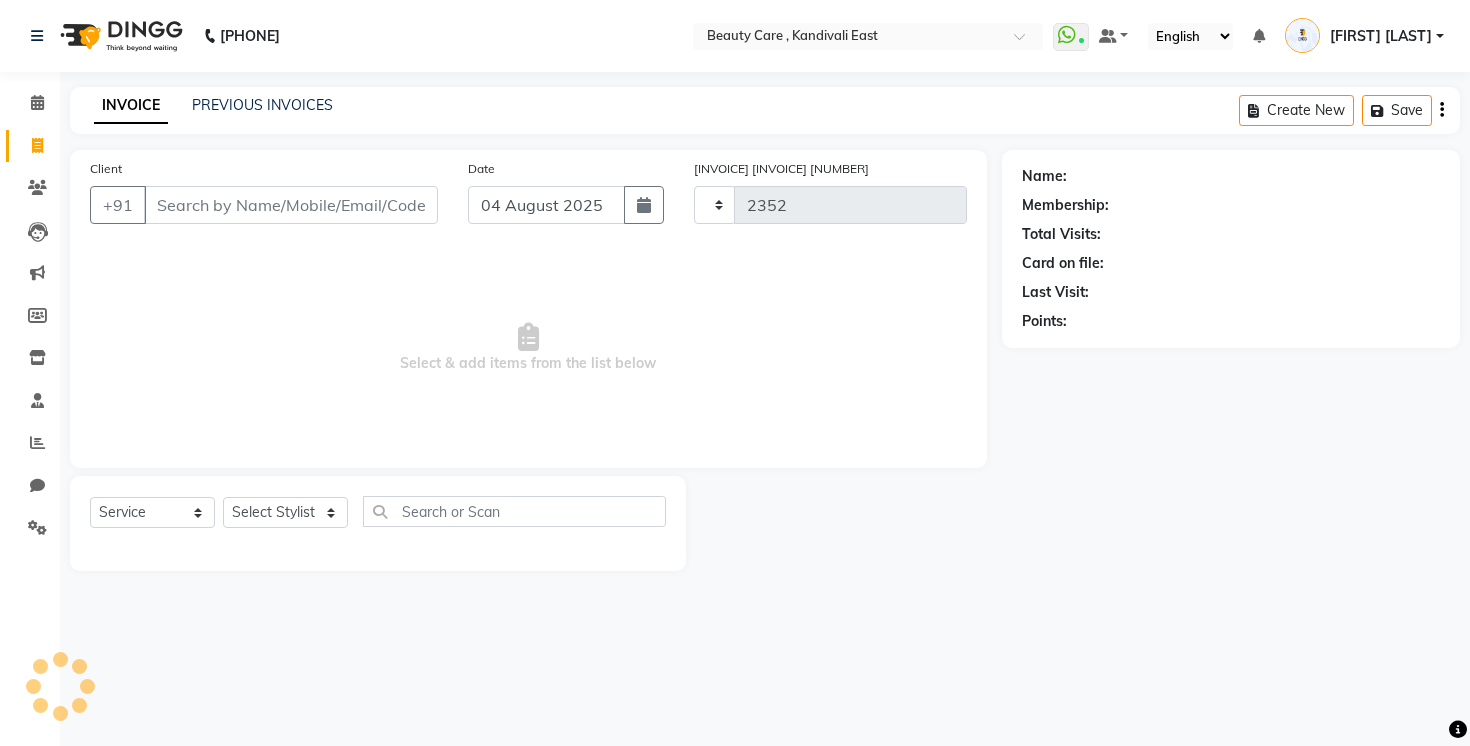 select on "5646" 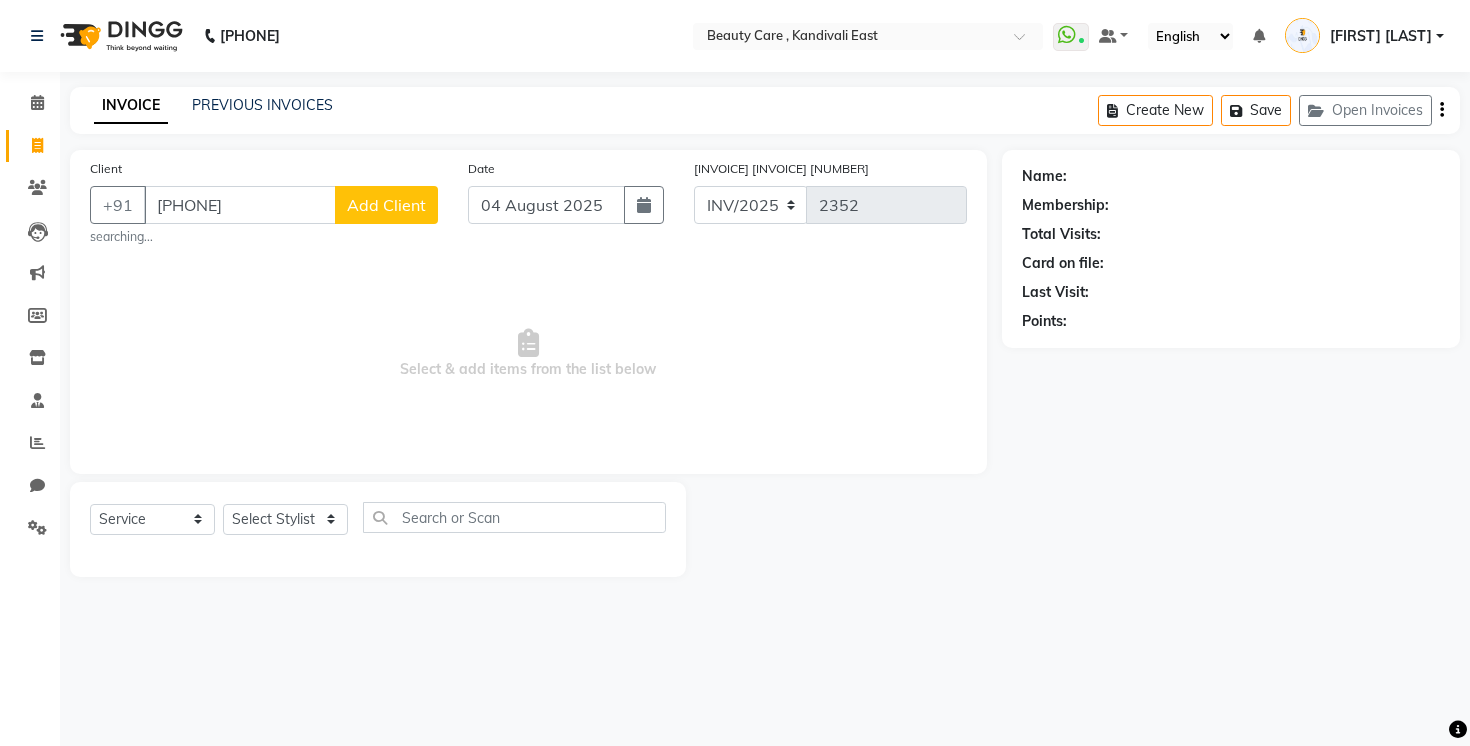 type on "[PHONE]" 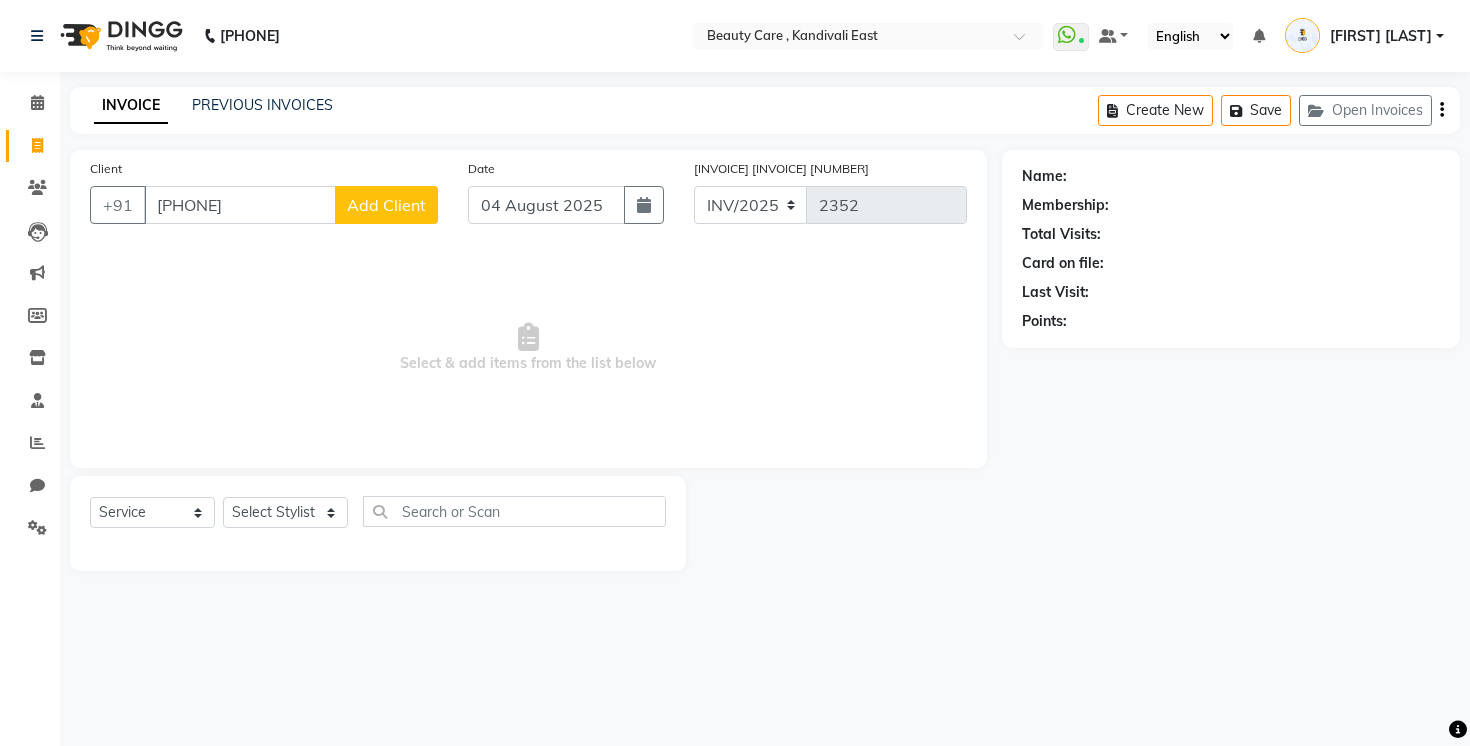 click on "[PHONE]" at bounding box center (240, 205) 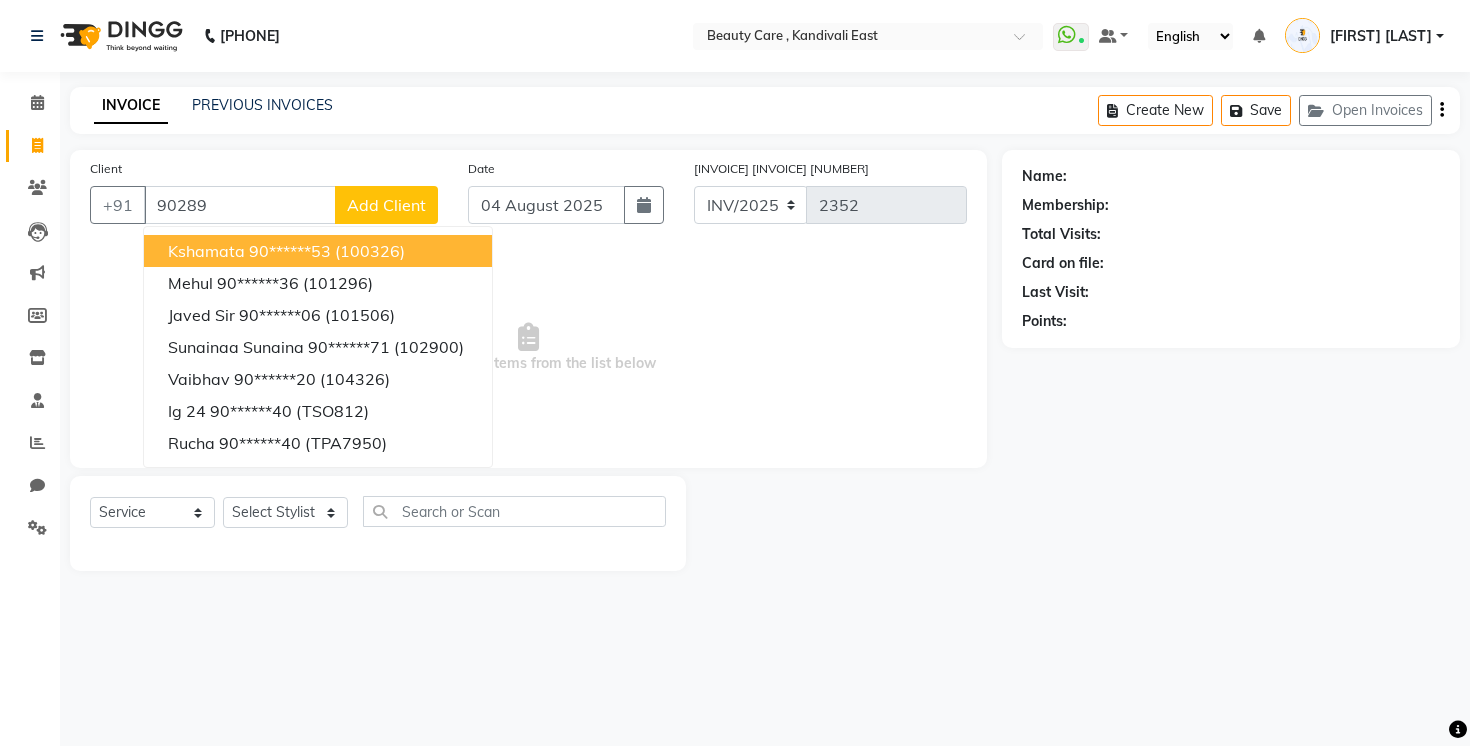 click on "Kshamata" at bounding box center [206, 251] 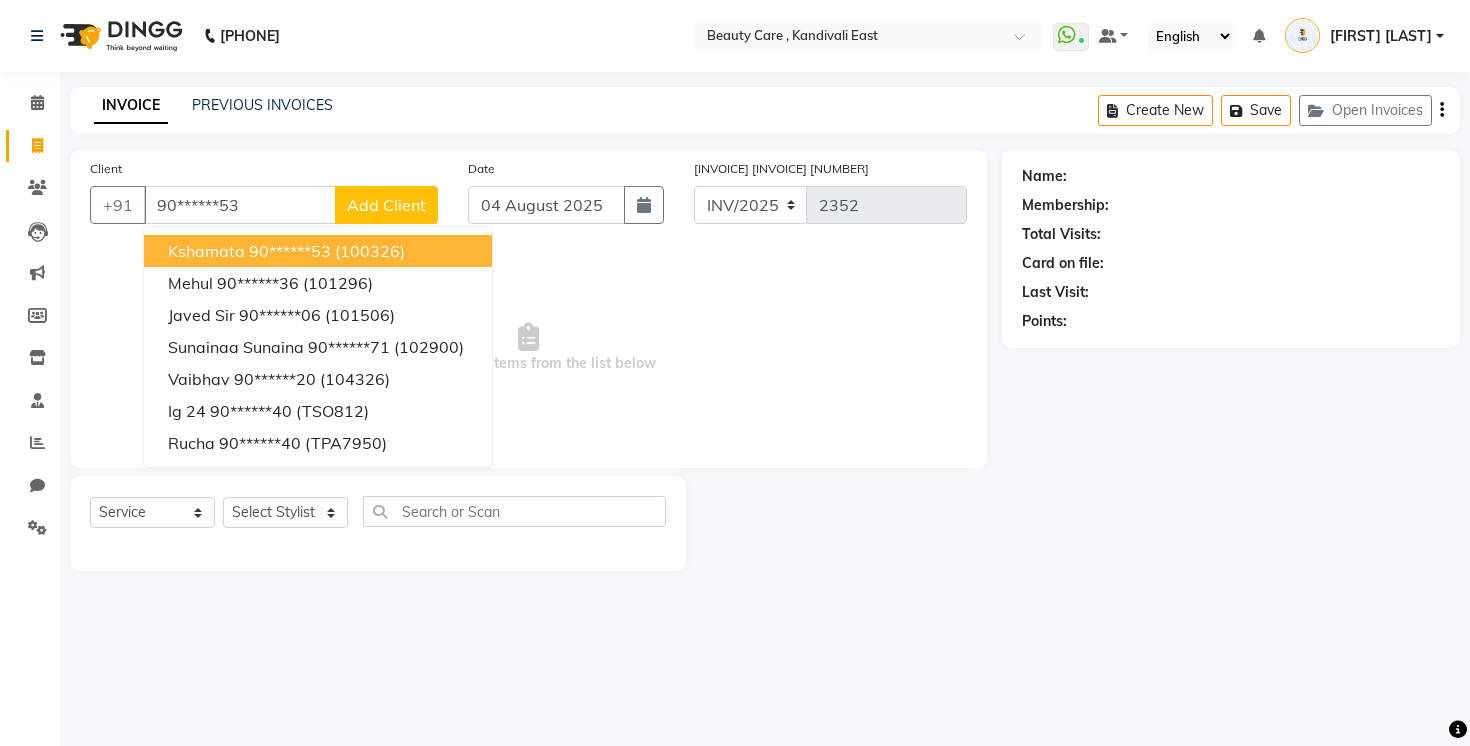 type on "90******53" 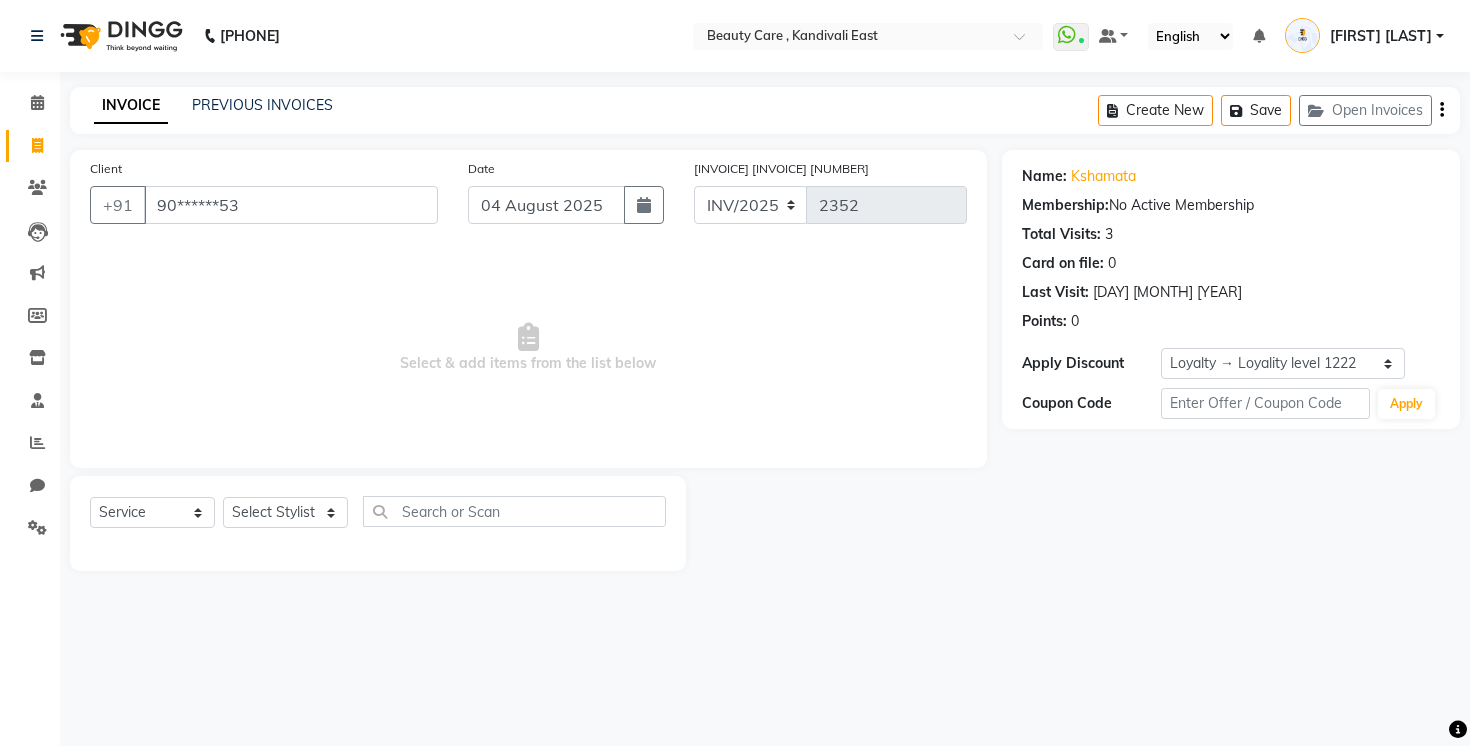 click on "[INVOICE] [INVOICE] [INVOICE] [NUMBER] [NUMBER]" 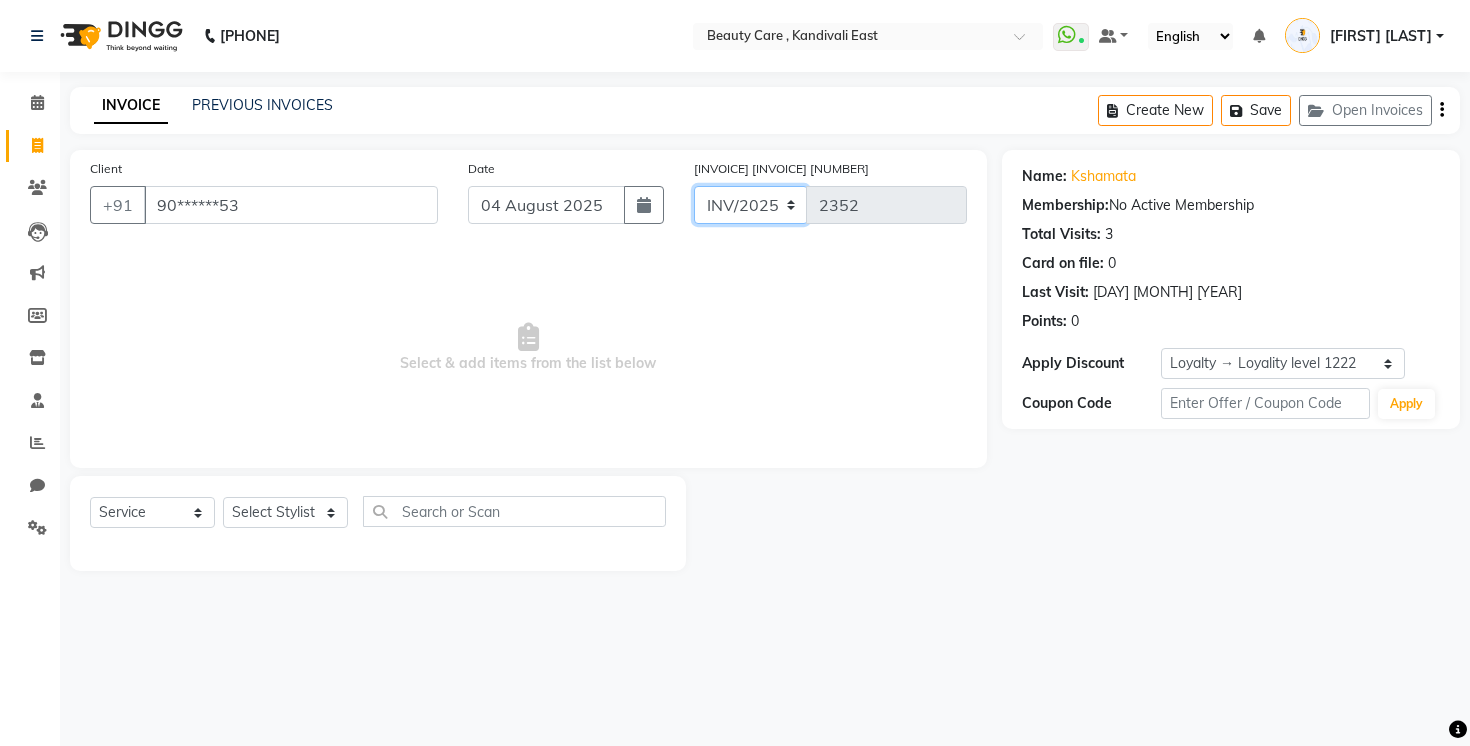 click on "[INVOICE]/[YEAR] [SERVICE]-[NUMBER]" 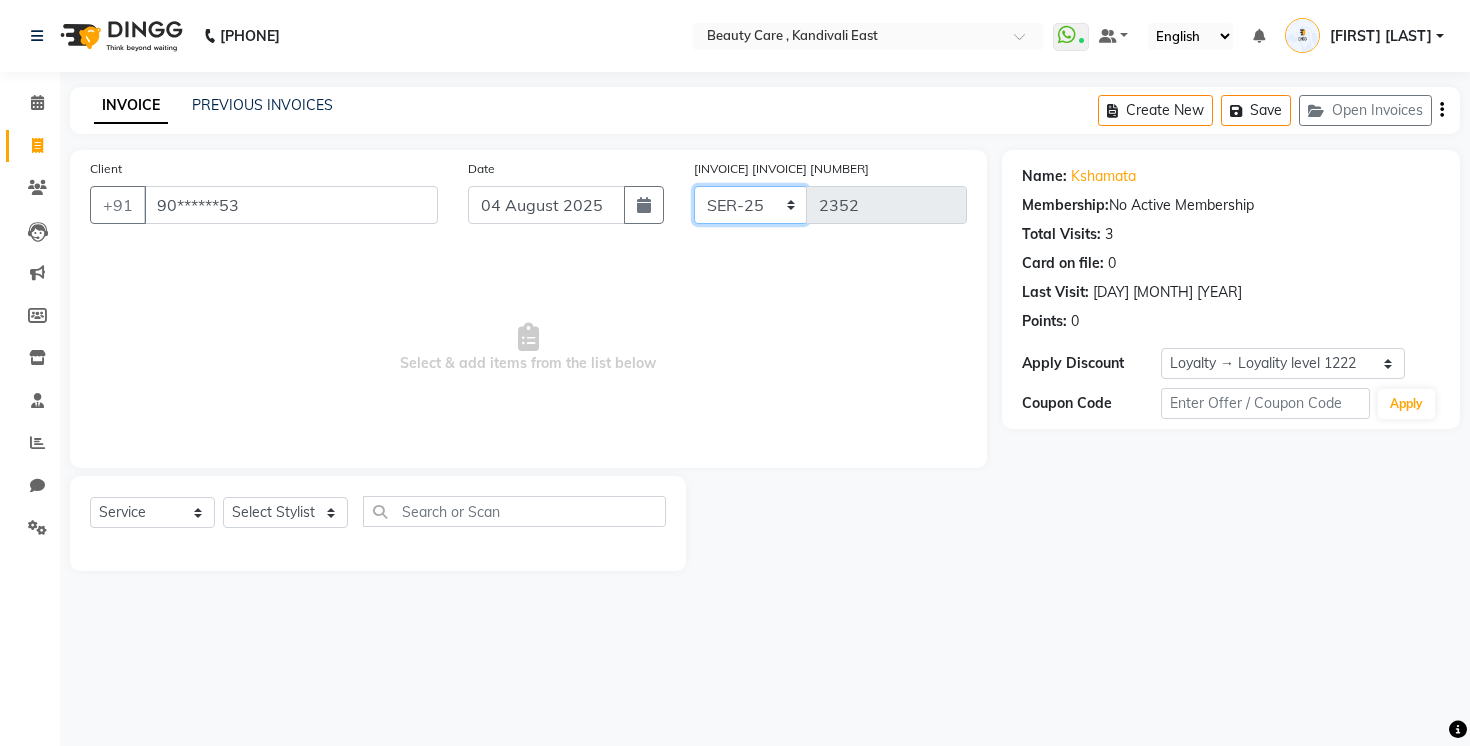 type on "0004" 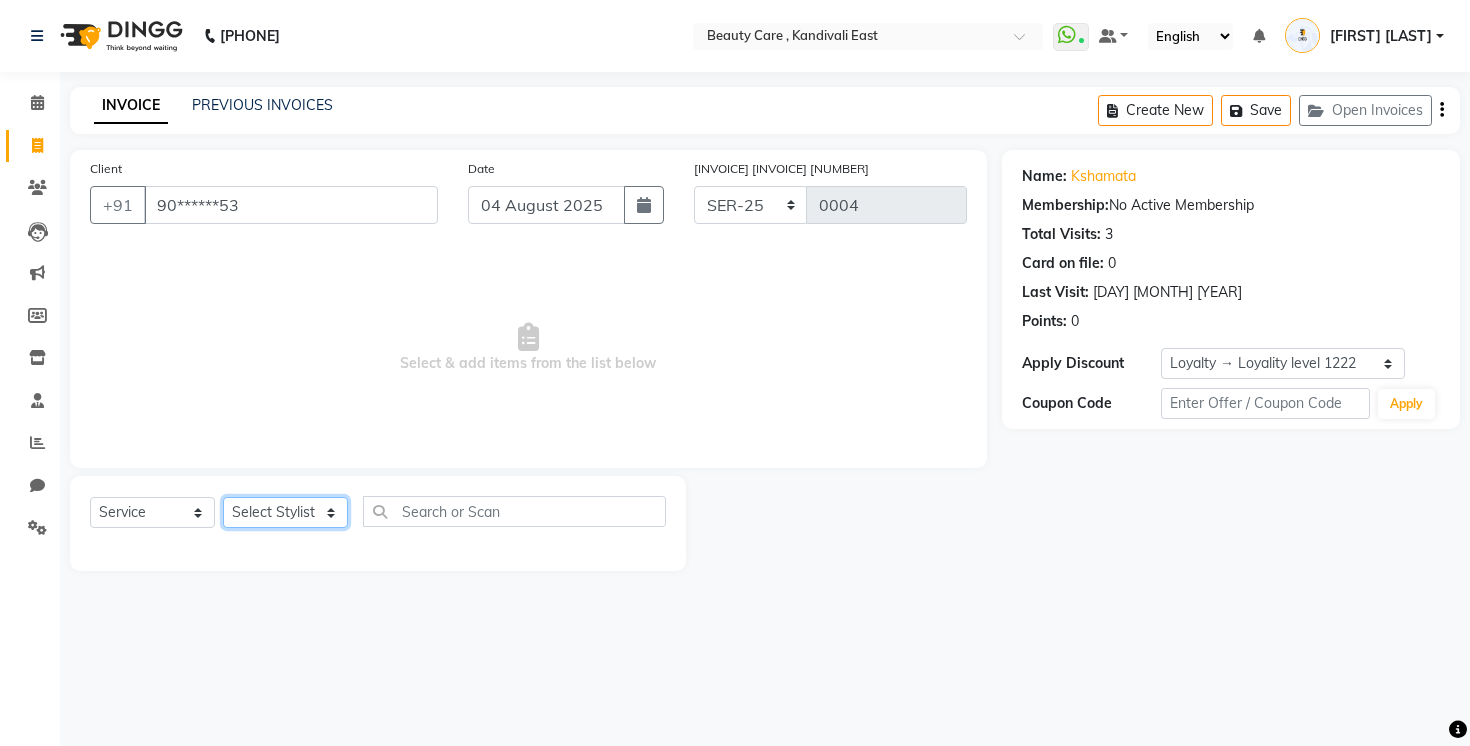 click on "Select Stylist AAAAA Admin A Jagdish K Akshay Ankit Anuja Arvind Ashvin asif Avinash Avneesh  Bhakti bhavesh Bikesh Demo staff  dhiraj DINGG Staff Disha Divyani Ganesh harsh JAGDISH kiran Komal Mahendra Vishwakarma MANDEEP KAUR  Manual Test DND Neeraj Rode new staff Ninad  Omkar play salon Prakash Pranav Pranil Praveen Priyanka QA Staff-1 Rahul ram Ross Geller Ruchi Rupal Samyak Saraf Sandhya Sanjeevni shivam StaffForReports staff-qa-1 staff-qa-2 staff-qa-3 Sukanya sumit Sumit Kadam Sushmita test Test Staff Vidhi xyz sa" 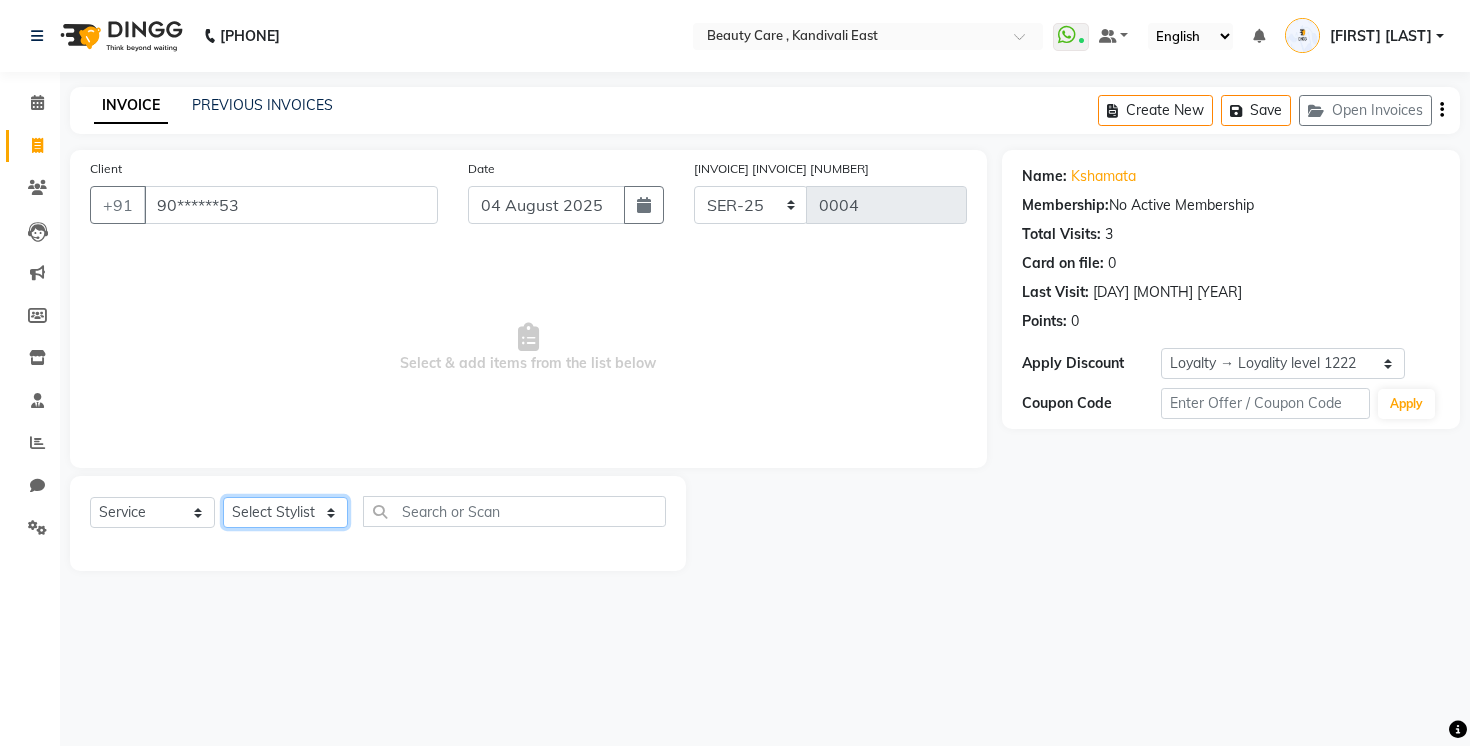 select on "71732" 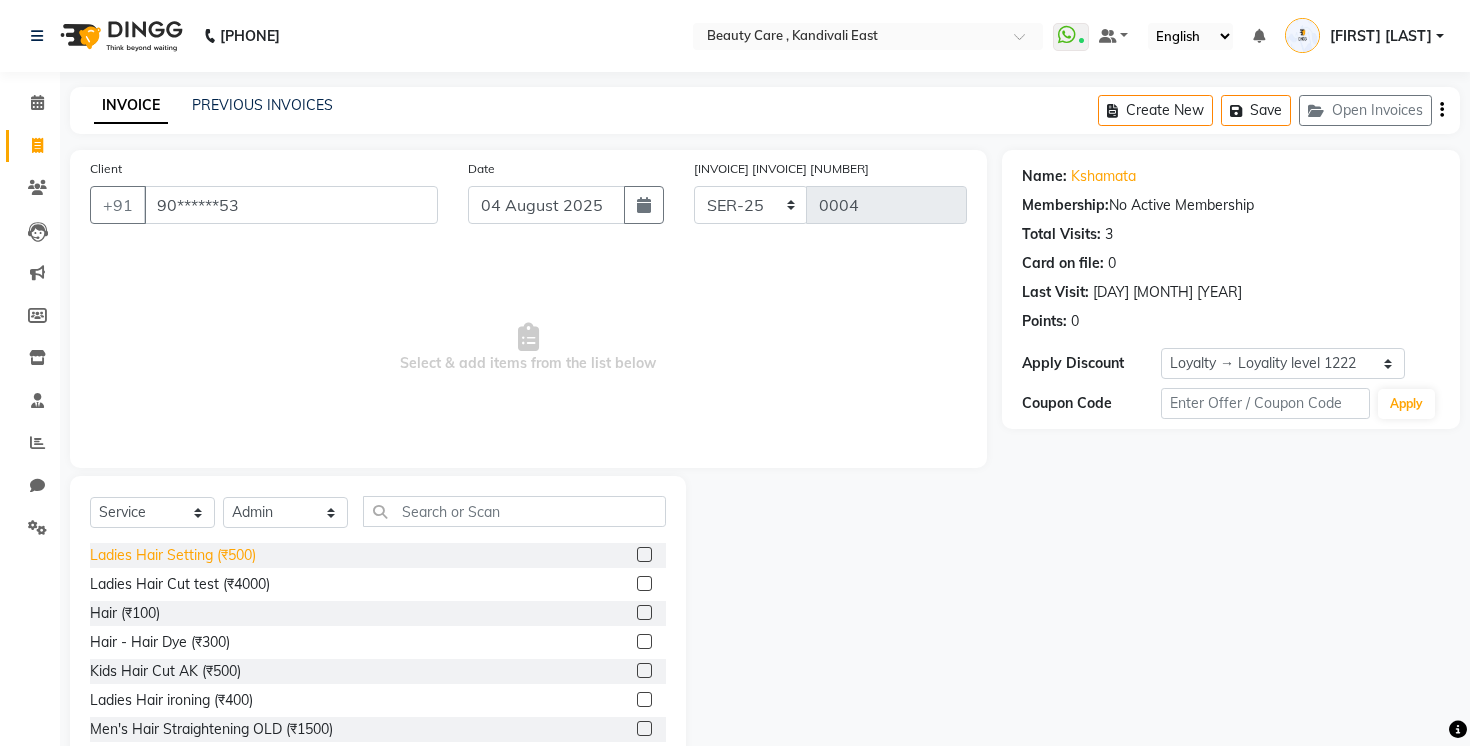click on "Ladies Hair Setting (₹500)" 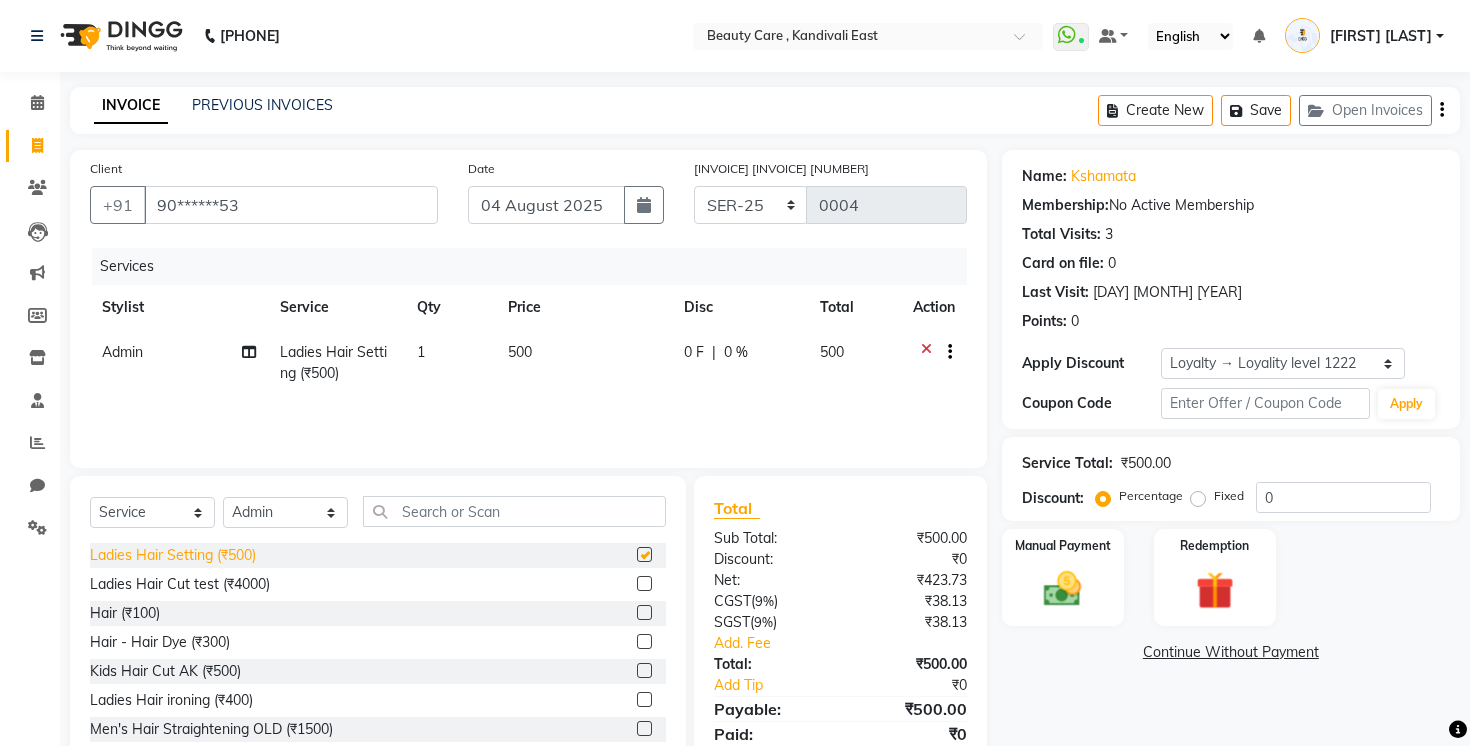 checkbox on "false" 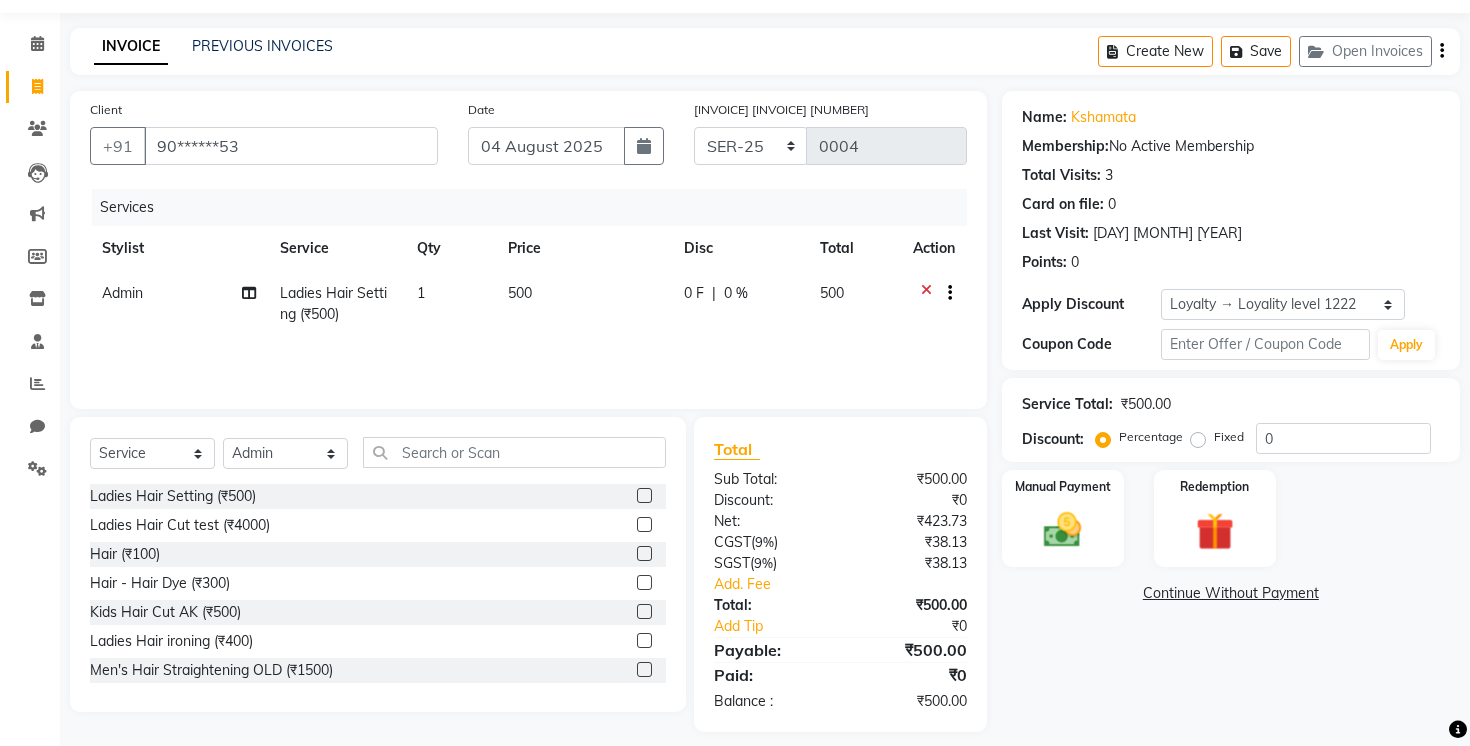 scroll, scrollTop: 58, scrollLeft: 0, axis: vertical 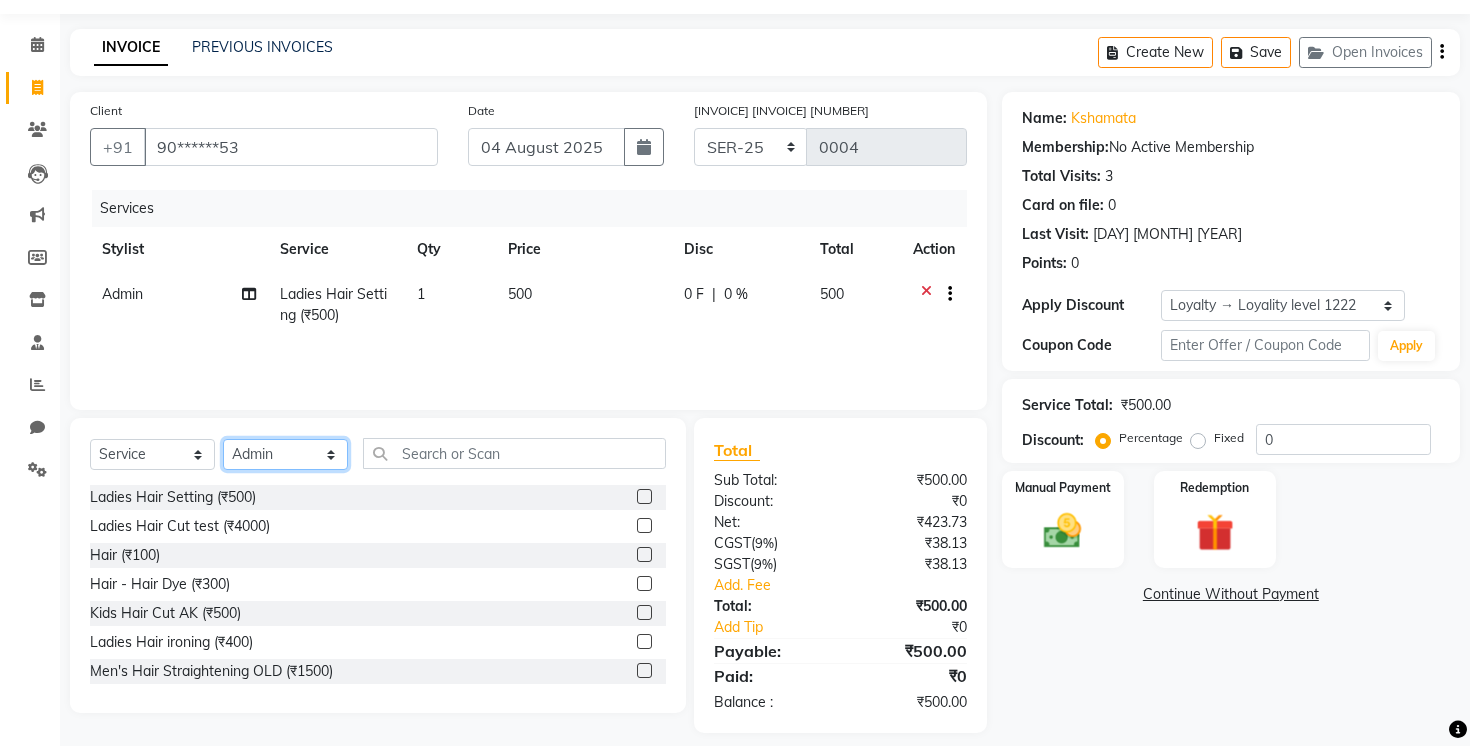 click on "Select Stylist AAAAA Admin A Jagdish K Akshay Ankit Anuja Arvind Ashvin asif Avinash Avneesh  Bhakti bhavesh Bikesh Demo staff  dhiraj DINGG Staff Disha Divyani Ganesh harsh JAGDISH kiran Komal Mahendra Vishwakarma MANDEEP KAUR  Manual Test DND Neeraj Rode new staff Ninad  Omkar play salon Prakash Pranav Pranil Praveen Priyanka QA Staff-1 Rahul ram Ross Geller Ruchi Rupal Samyak Saraf Sandhya Sanjeevni shivam StaffForReports staff-qa-1 staff-qa-2 staff-qa-3 Sukanya sumit Sumit Kadam Sushmita test Test Staff Vidhi xyz sa" 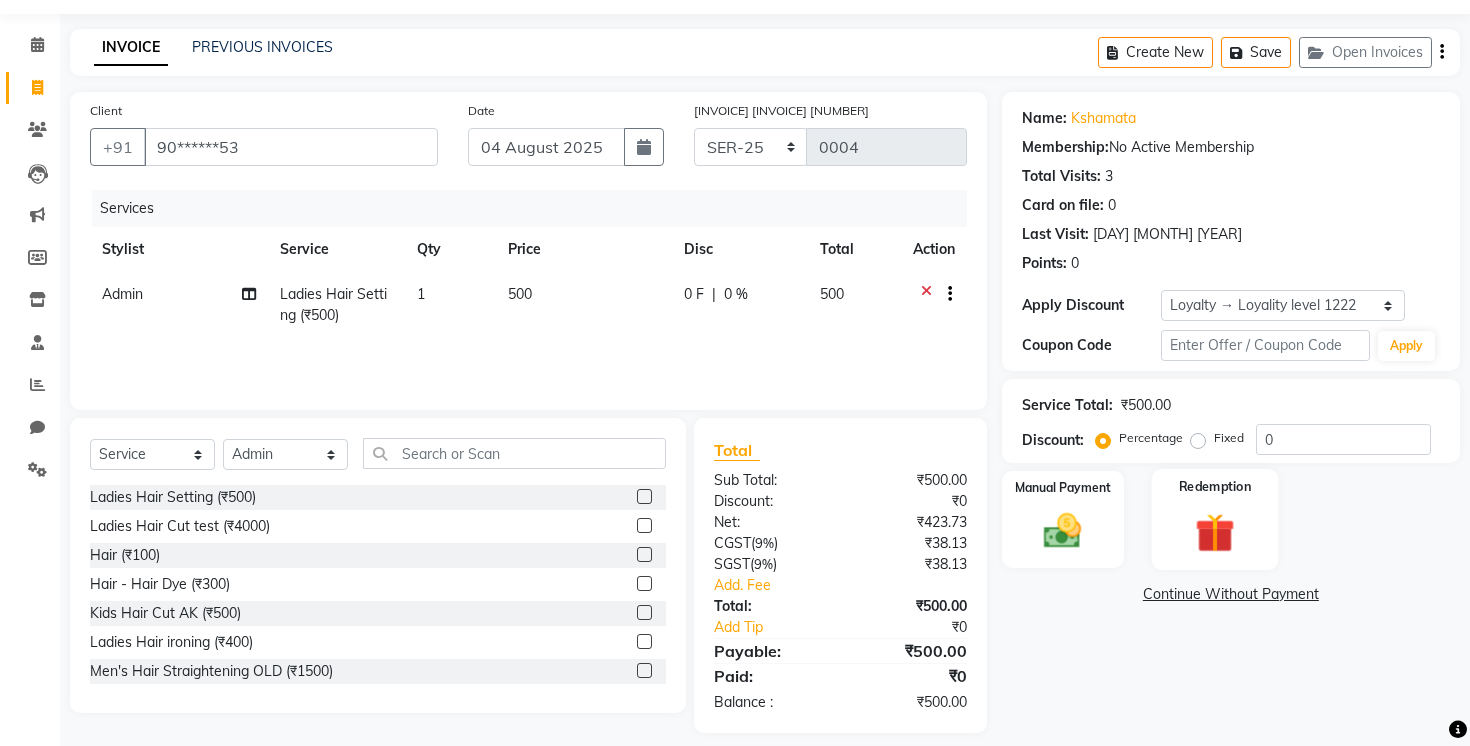 click 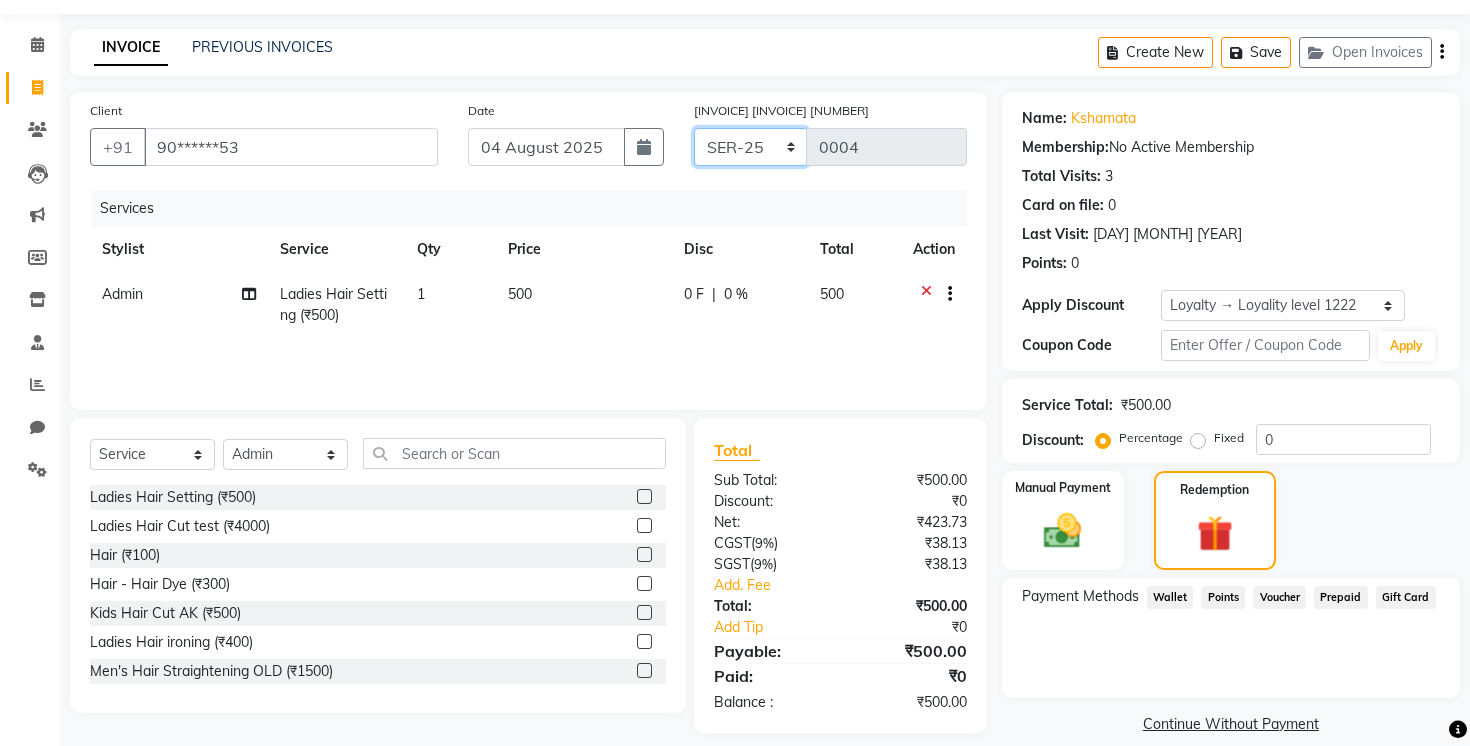 click on "[INVOICE]/[YEAR] [SERVICE]-[NUMBER]" 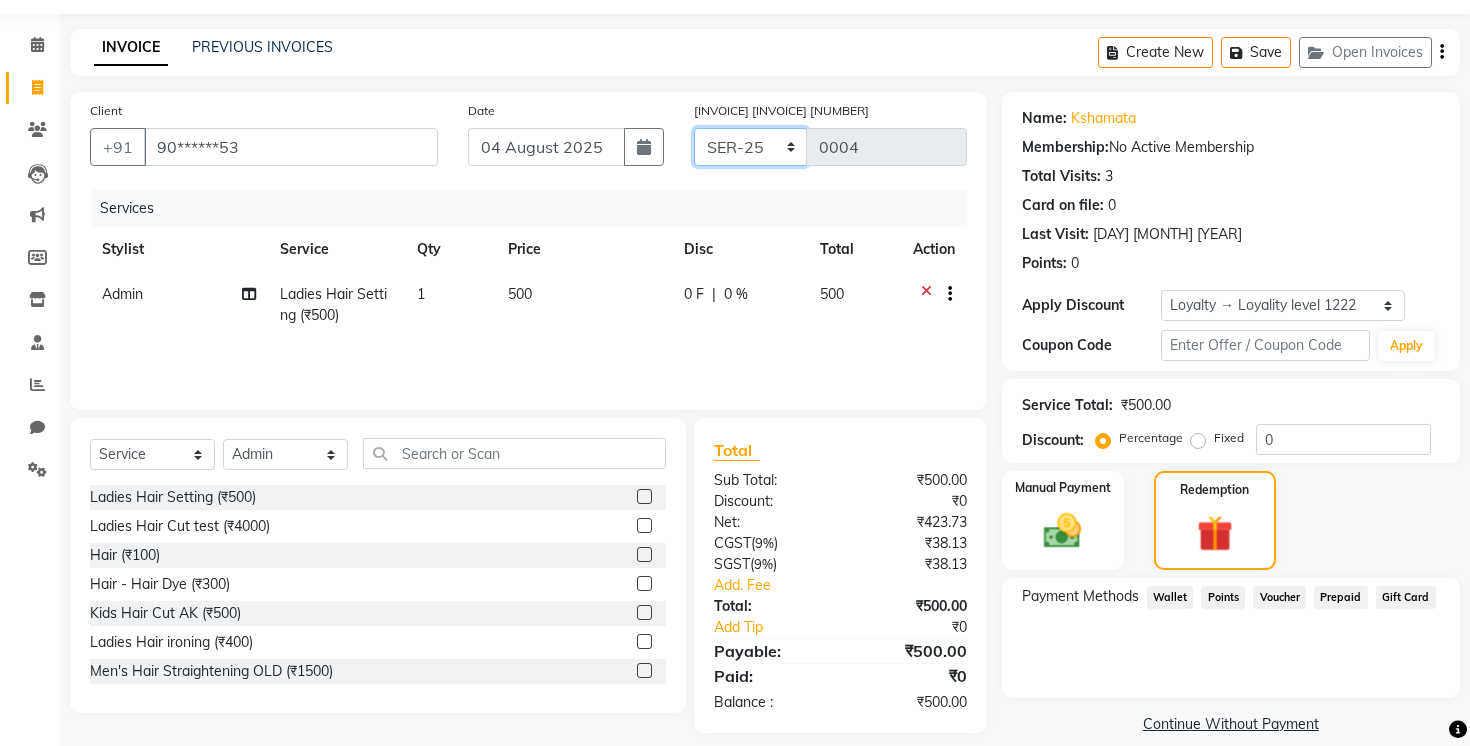 scroll, scrollTop: 81, scrollLeft: 0, axis: vertical 